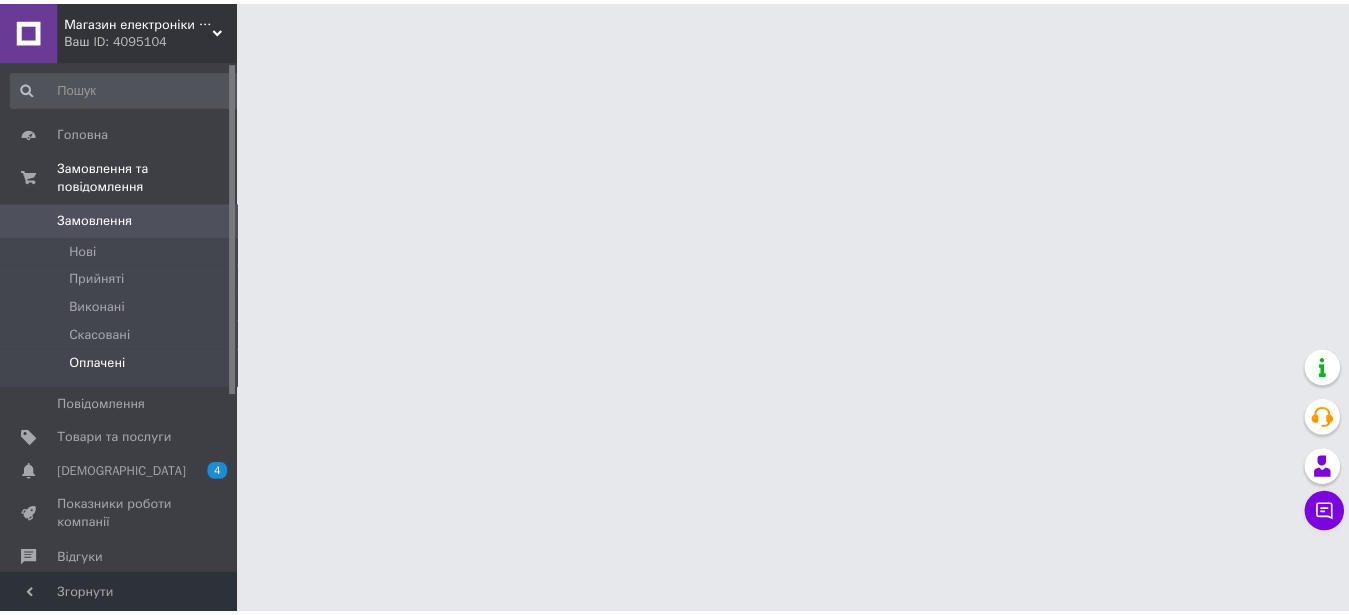 scroll, scrollTop: 0, scrollLeft: 0, axis: both 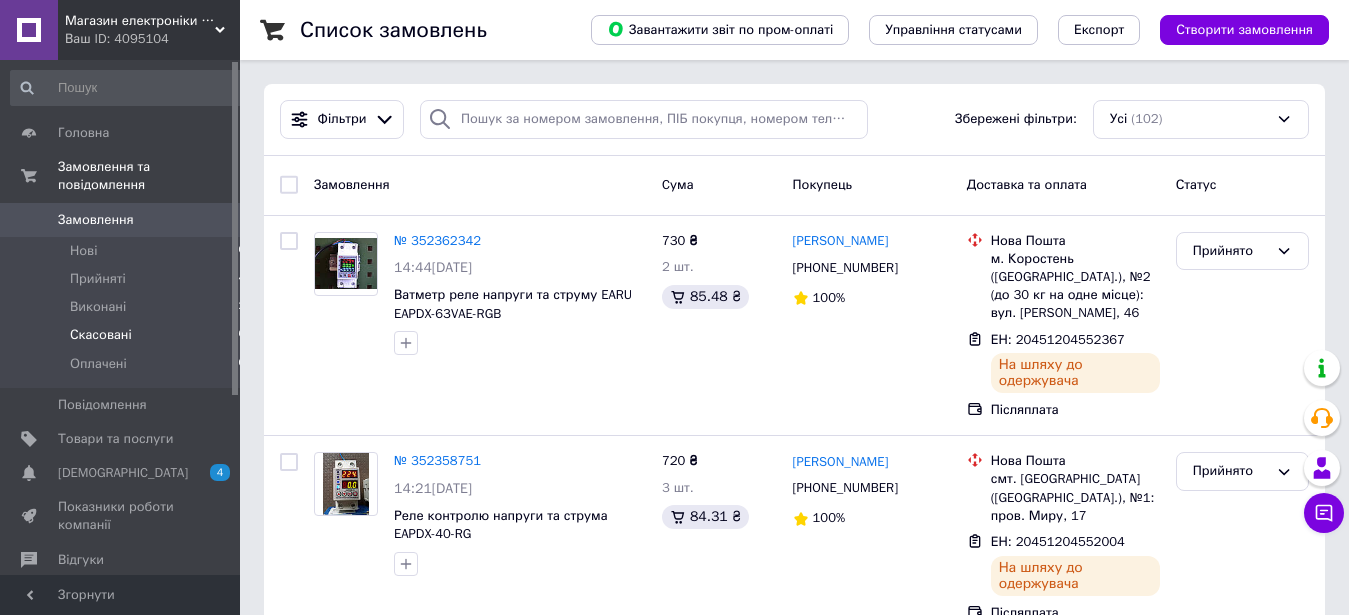 click on "Скасовані 16" at bounding box center [128, 335] 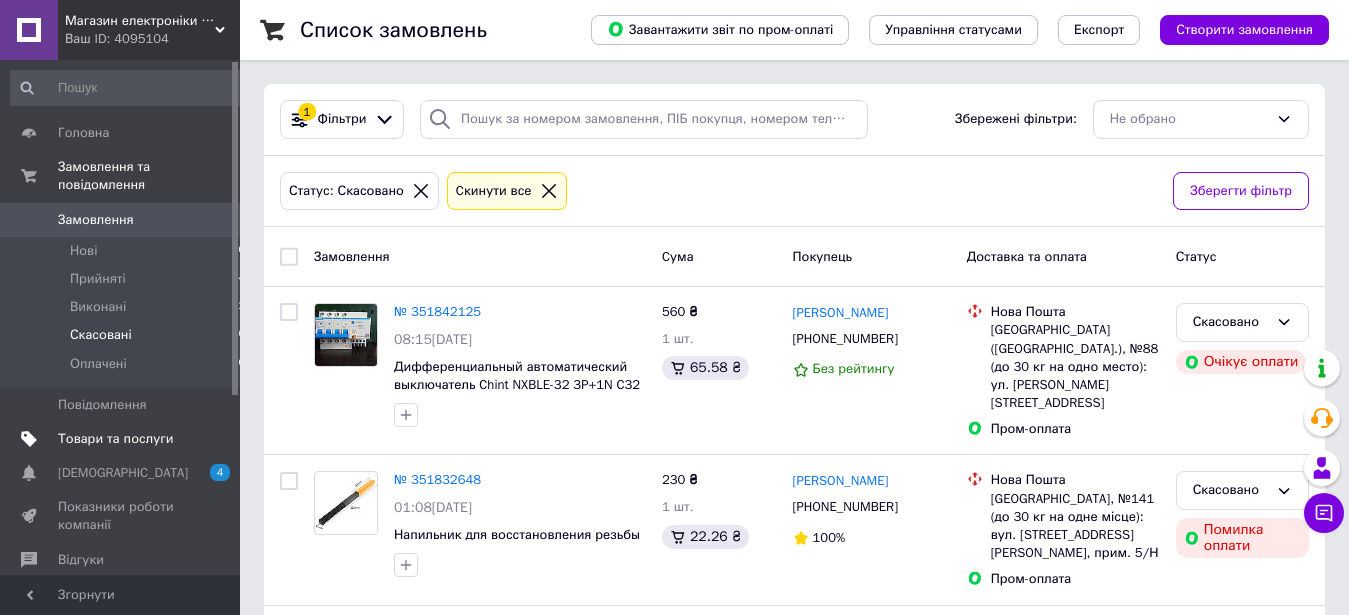 click on "Товари та послуги" at bounding box center (115, 439) 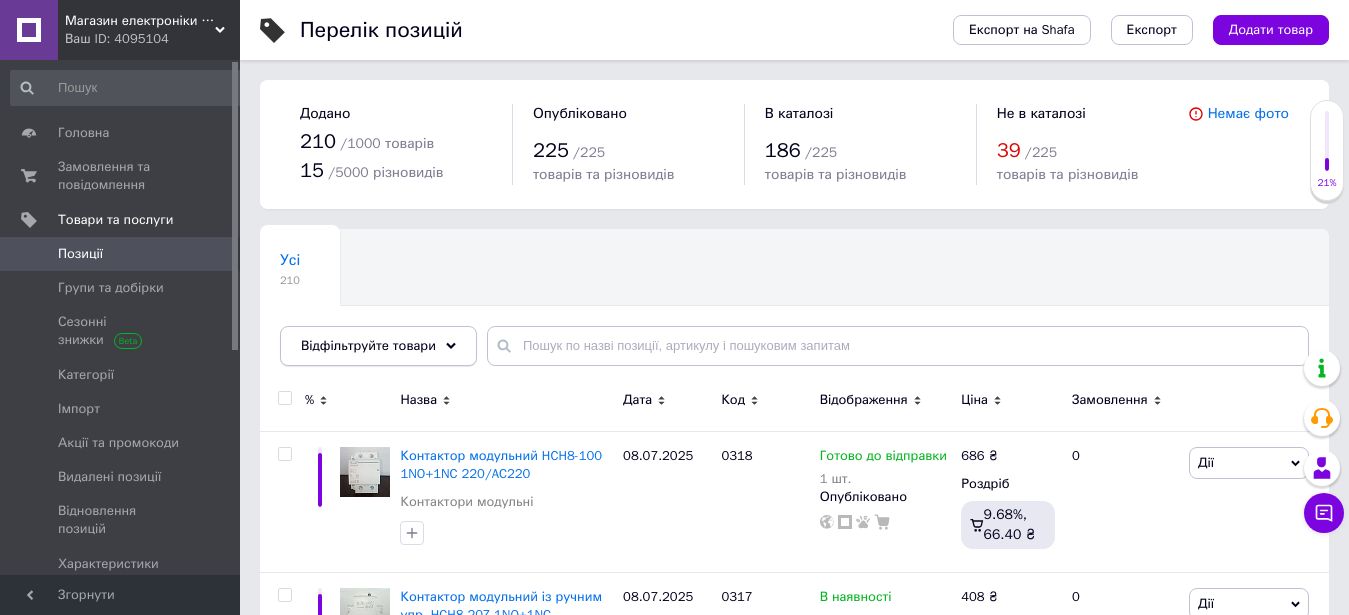 click on "Відфільтруйте товари" at bounding box center (378, 346) 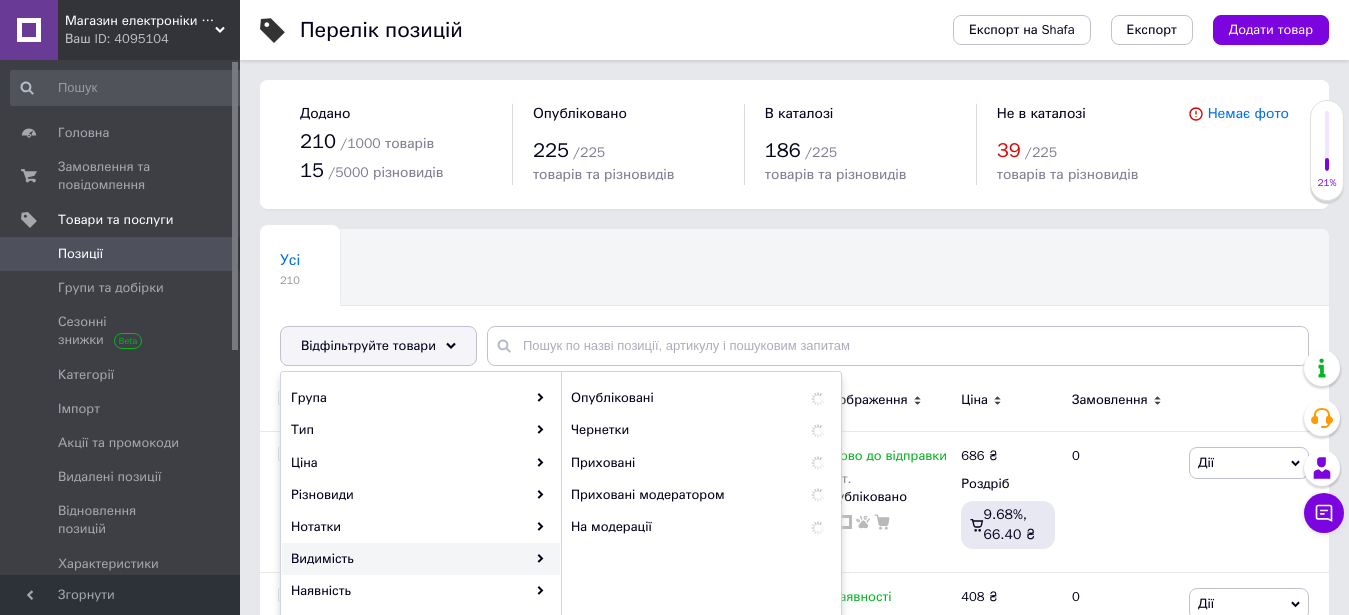 click on "Видимість" at bounding box center [421, 559] 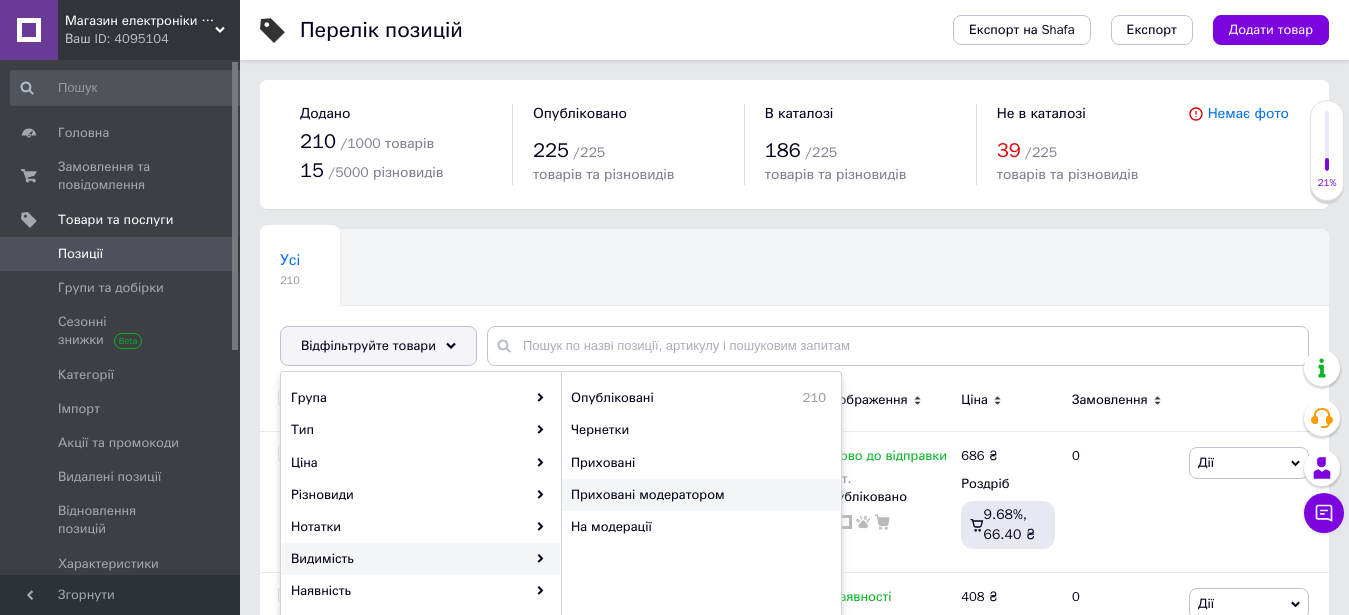 click on "Приховані модератором" at bounding box center (690, 495) 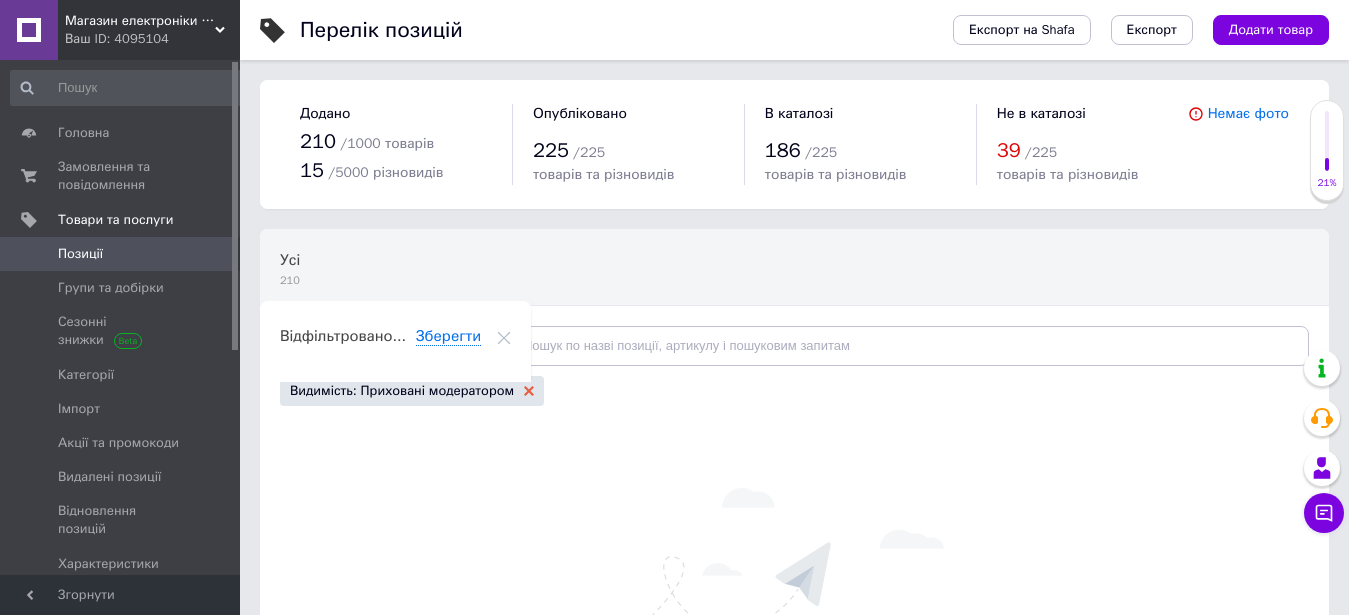 click 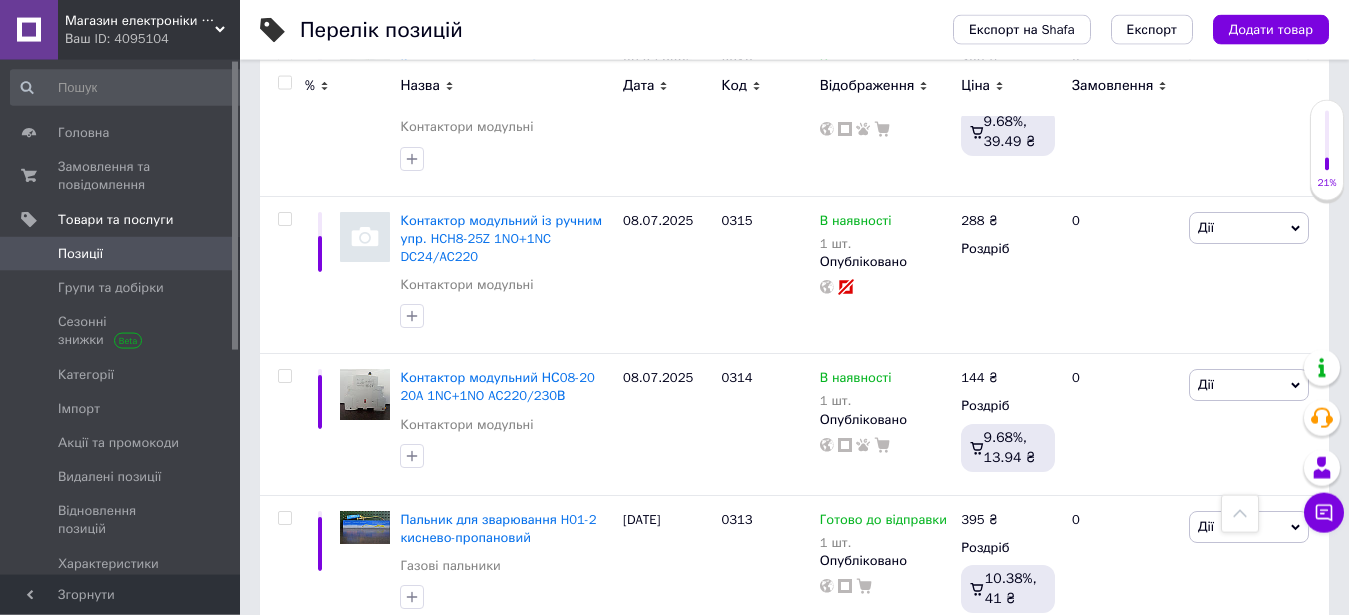 scroll, scrollTop: 710, scrollLeft: 0, axis: vertical 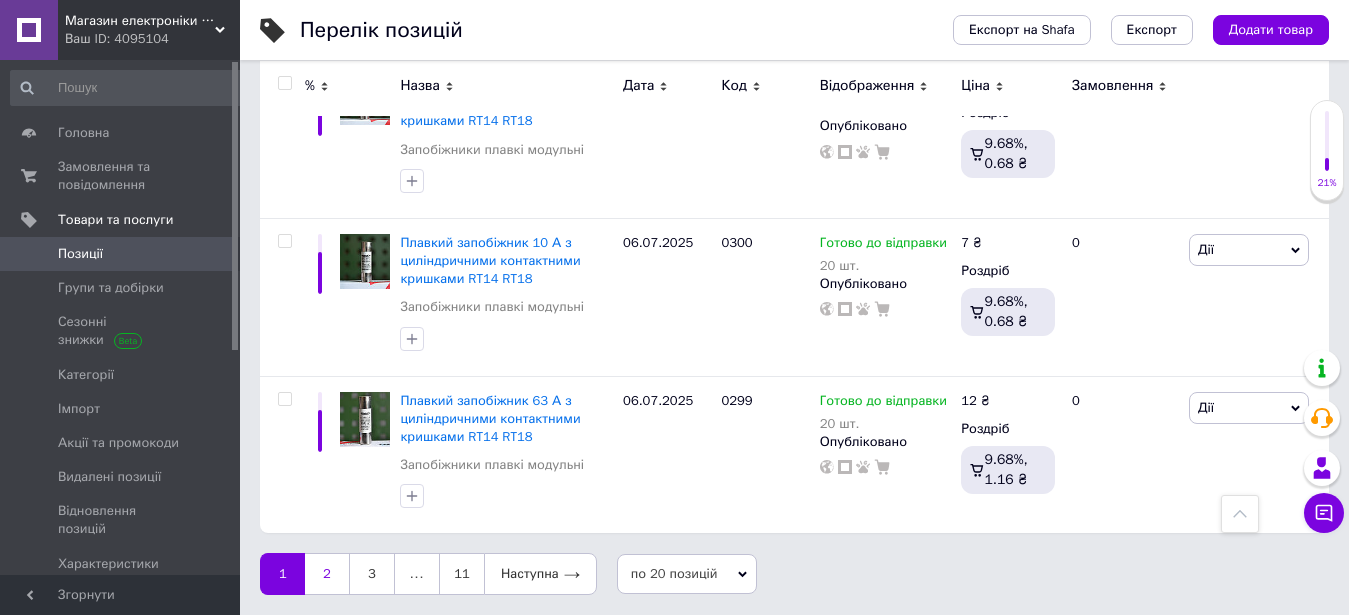click on "2" at bounding box center (327, 574) 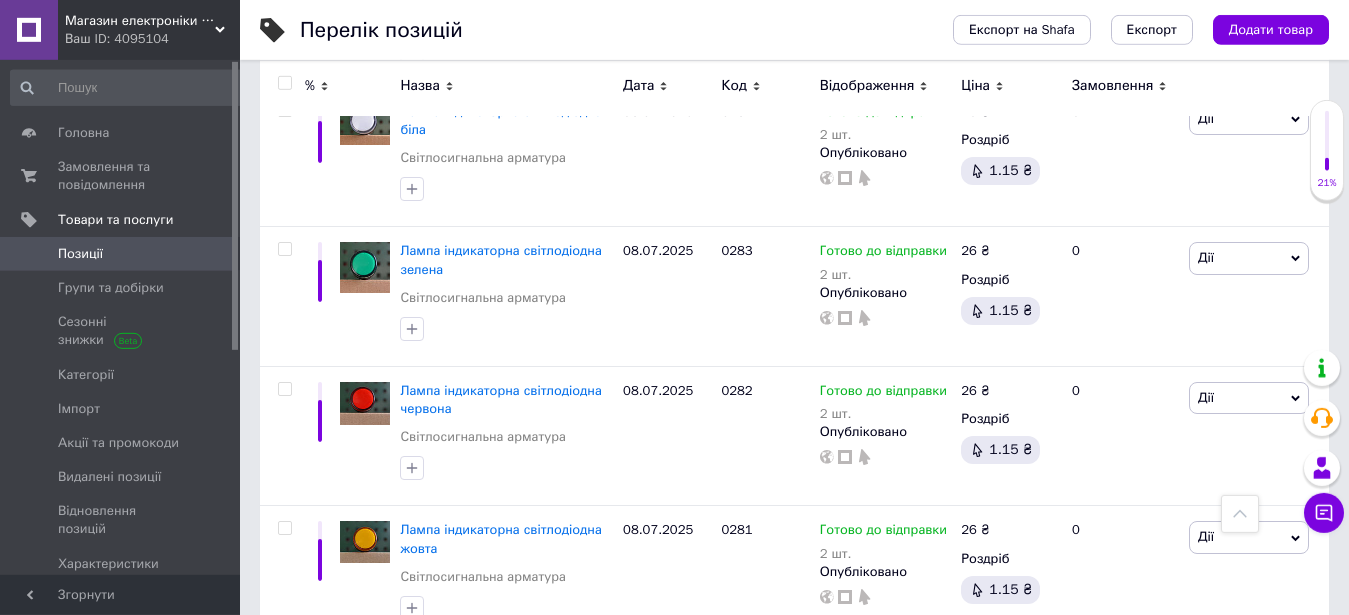 scroll, scrollTop: 2913, scrollLeft: 0, axis: vertical 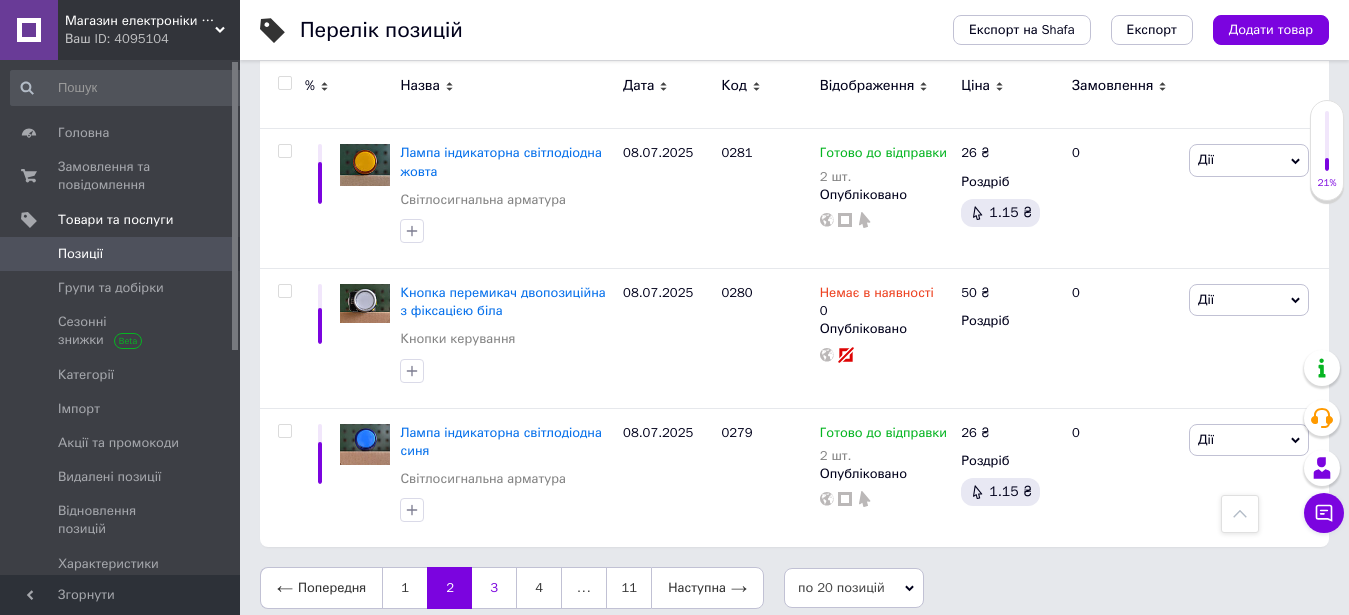 click on "3" at bounding box center (494, 588) 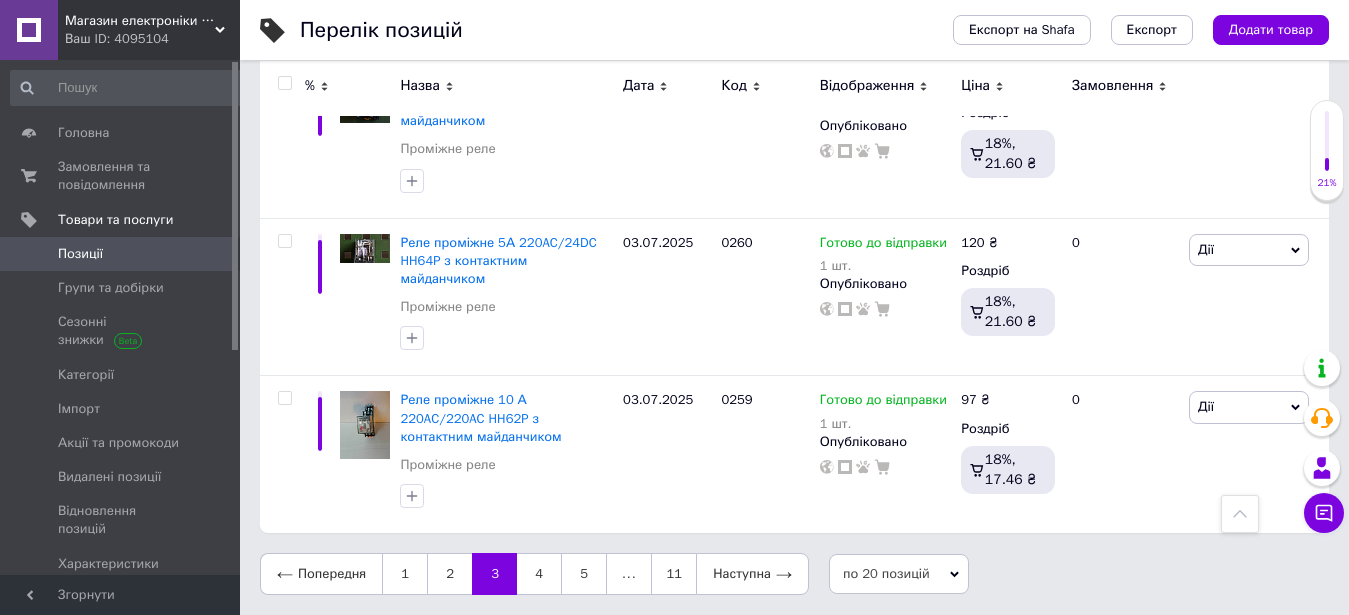 scroll, scrollTop: 2734, scrollLeft: 0, axis: vertical 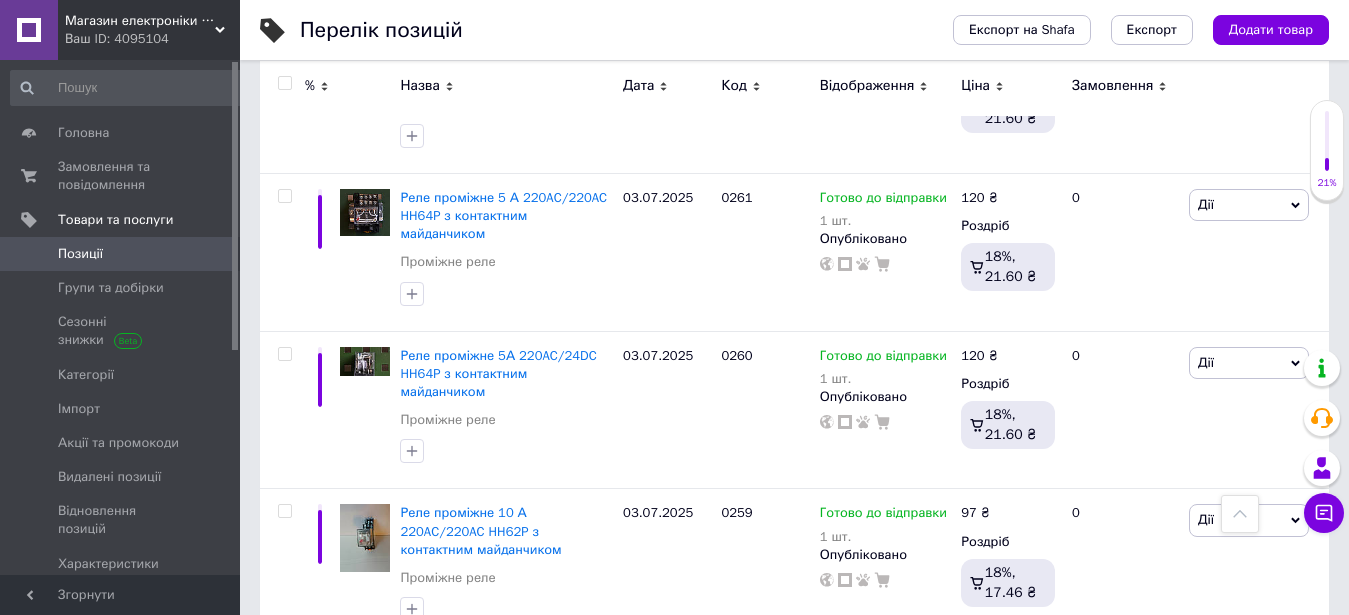 click on "4" at bounding box center [539, 687] 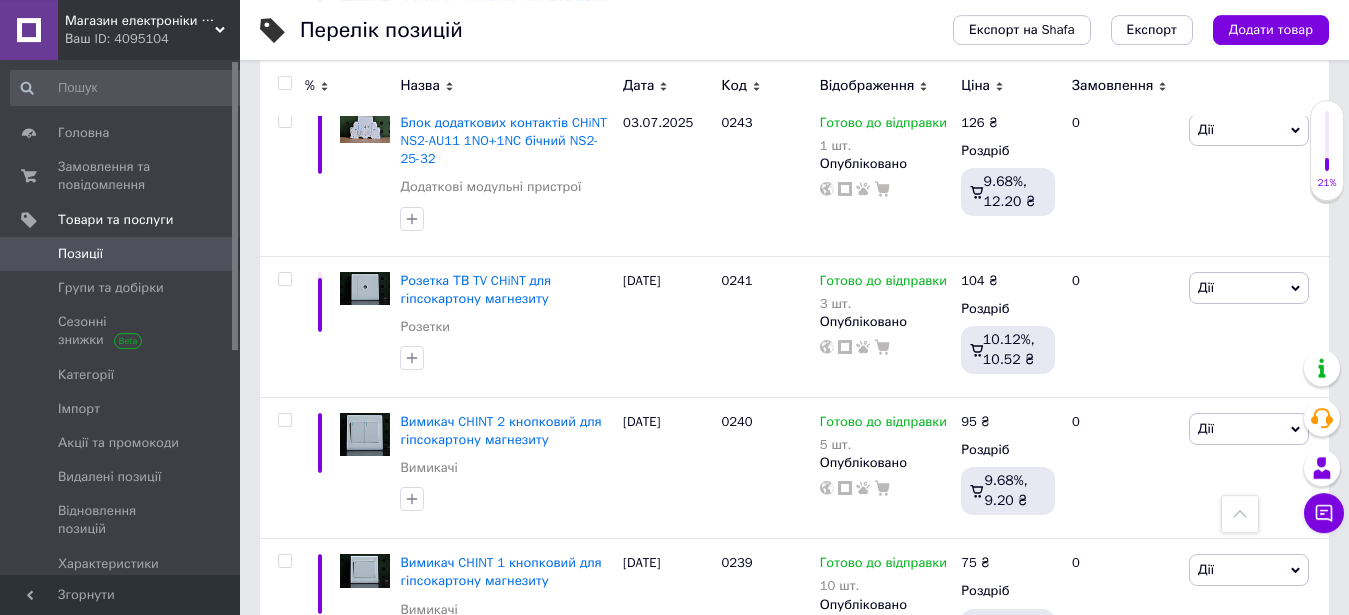scroll, scrollTop: 2825, scrollLeft: 0, axis: vertical 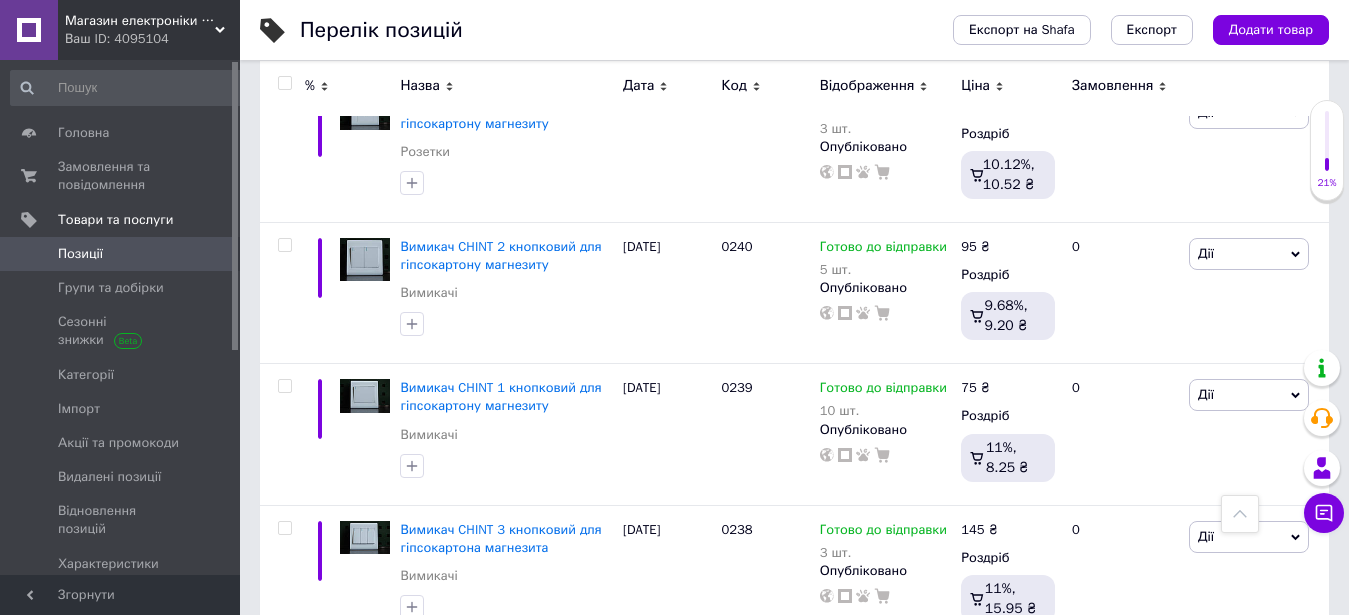 click on "5" at bounding box center [584, 687] 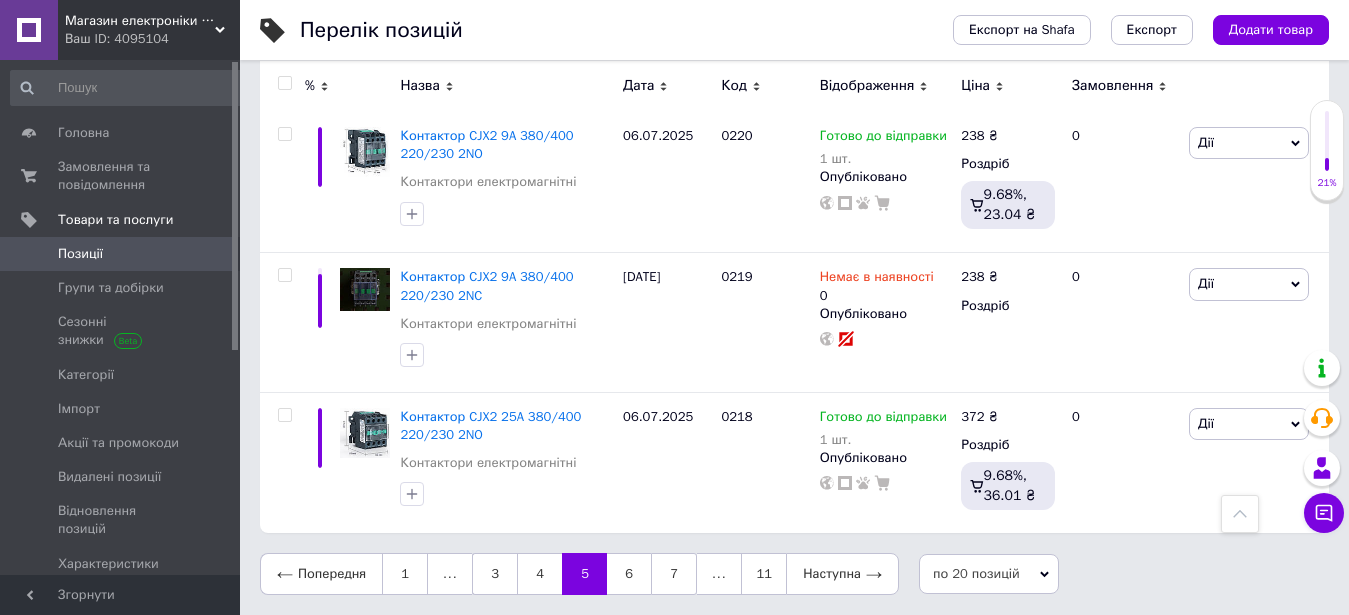 scroll, scrollTop: 2718, scrollLeft: 0, axis: vertical 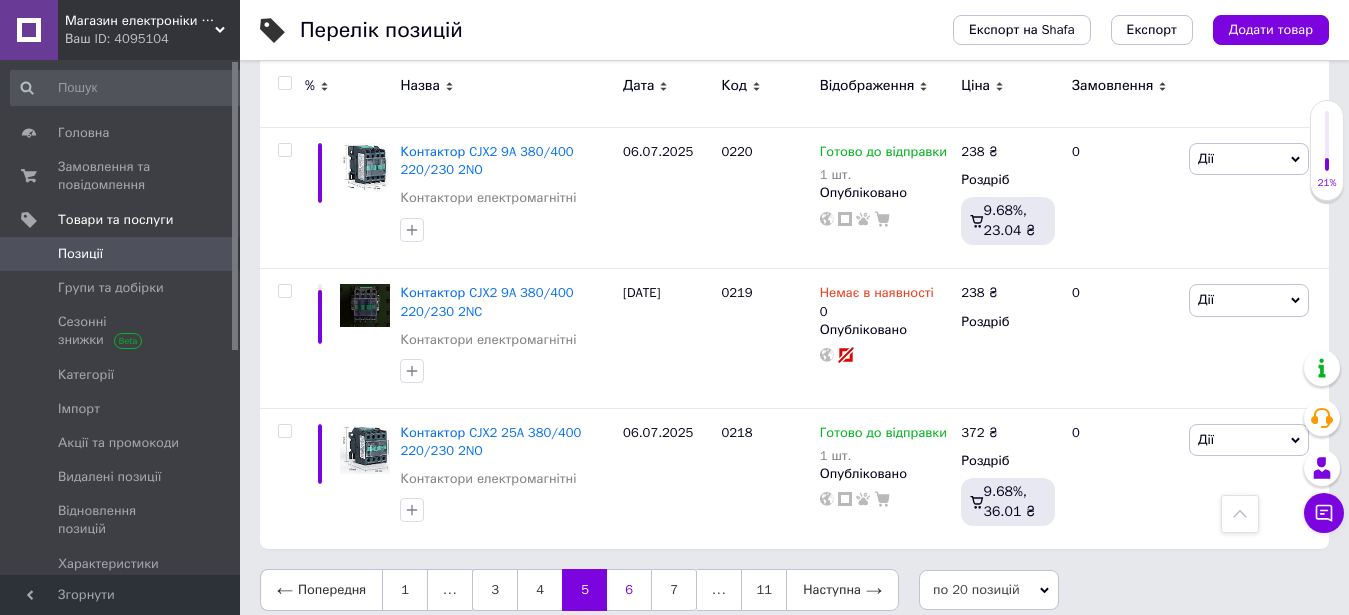 click on "6" at bounding box center [629, 590] 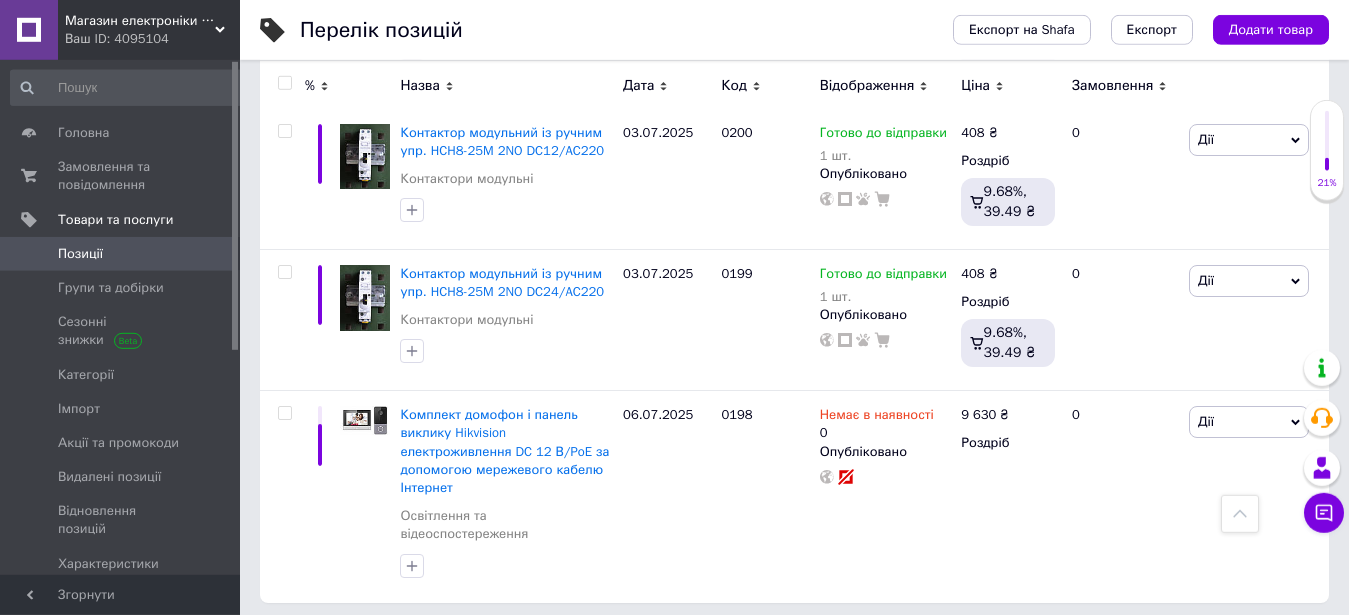 scroll, scrollTop: 2845, scrollLeft: 0, axis: vertical 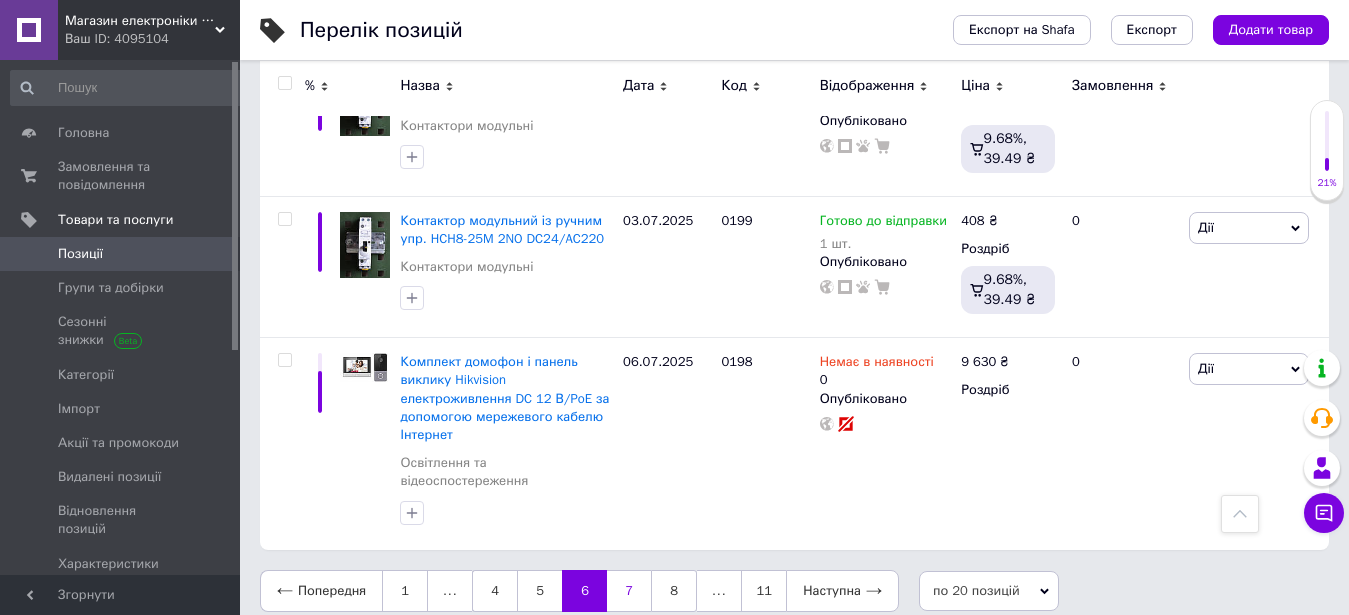click on "7" at bounding box center (629, 591) 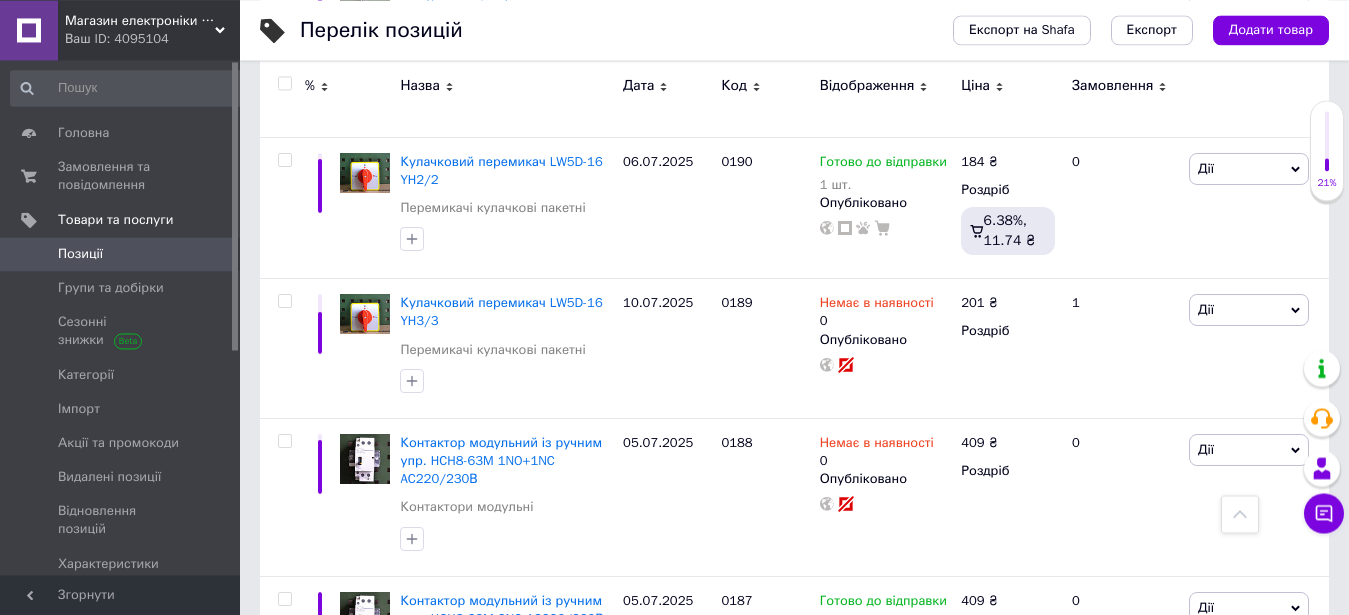 scroll, scrollTop: 925, scrollLeft: 0, axis: vertical 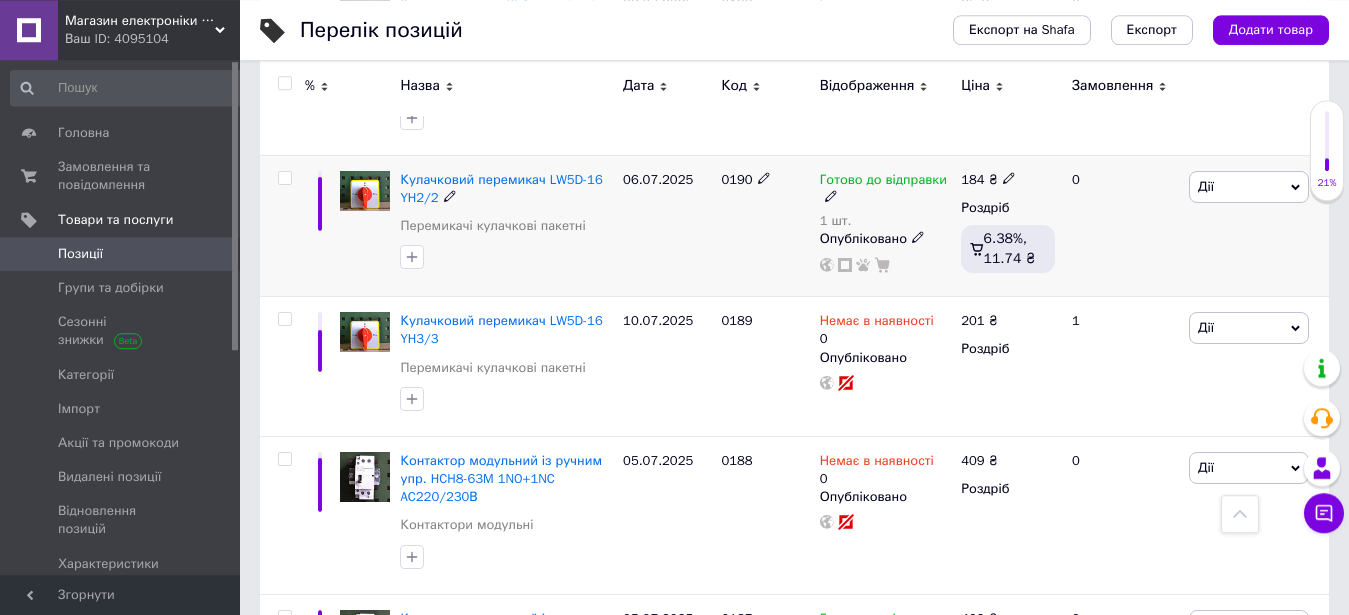 click 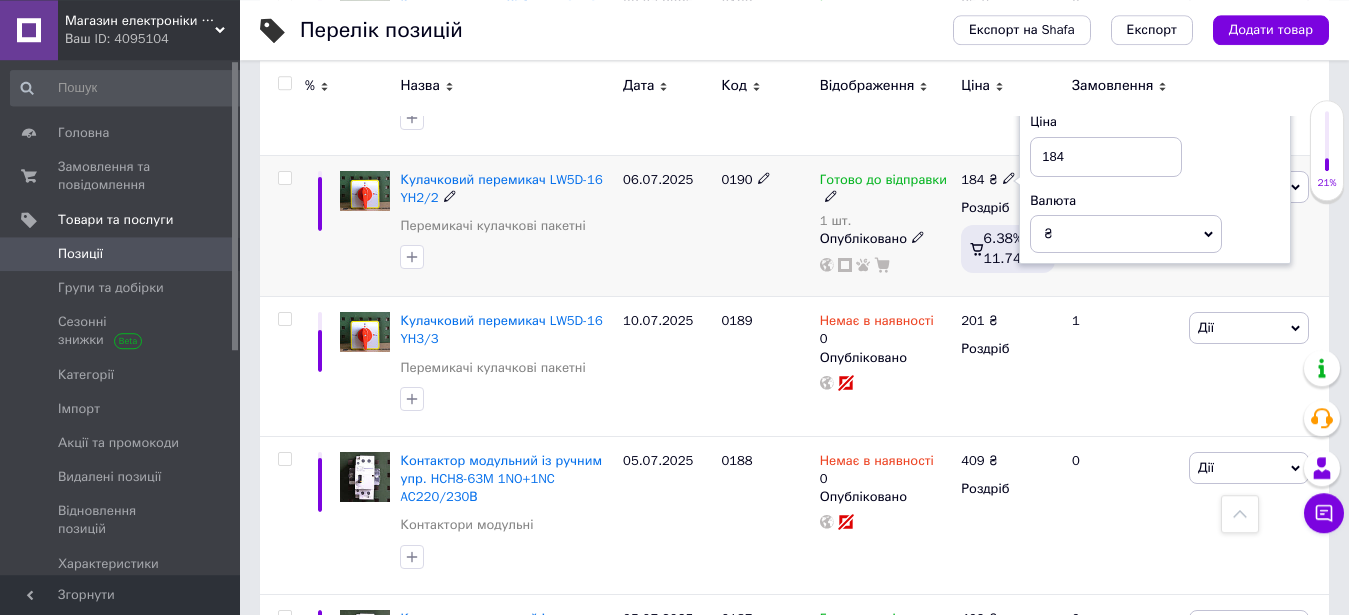 click on "Готово до відправки" at bounding box center (886, 189) 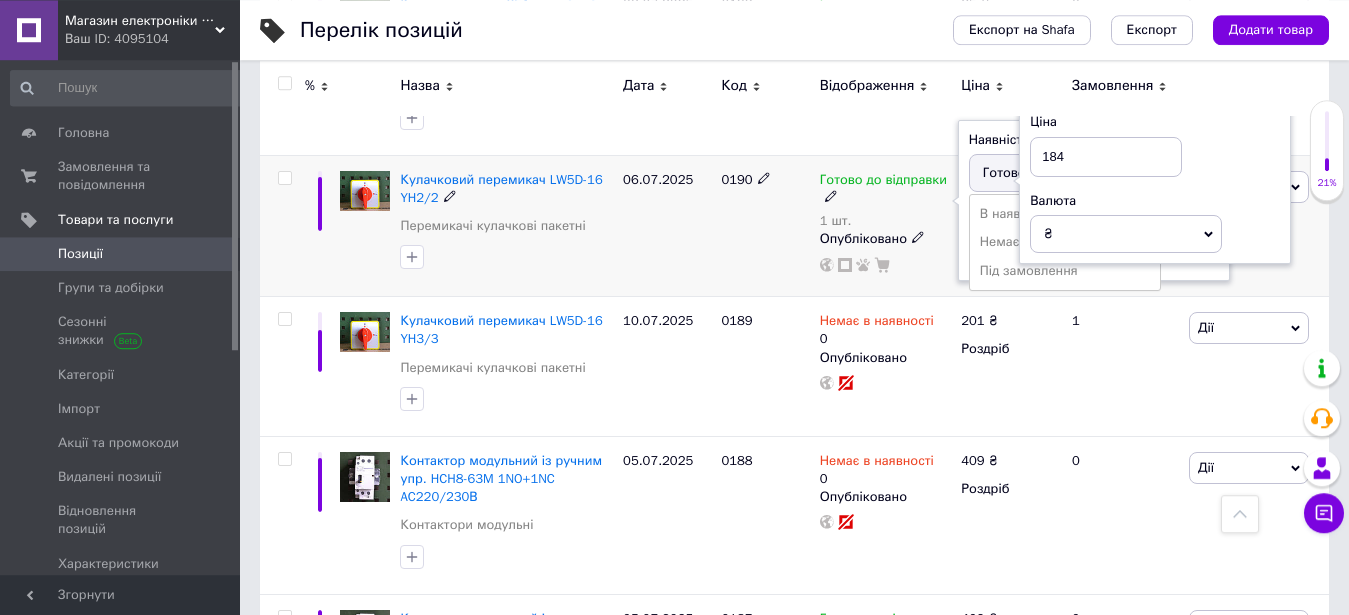 click 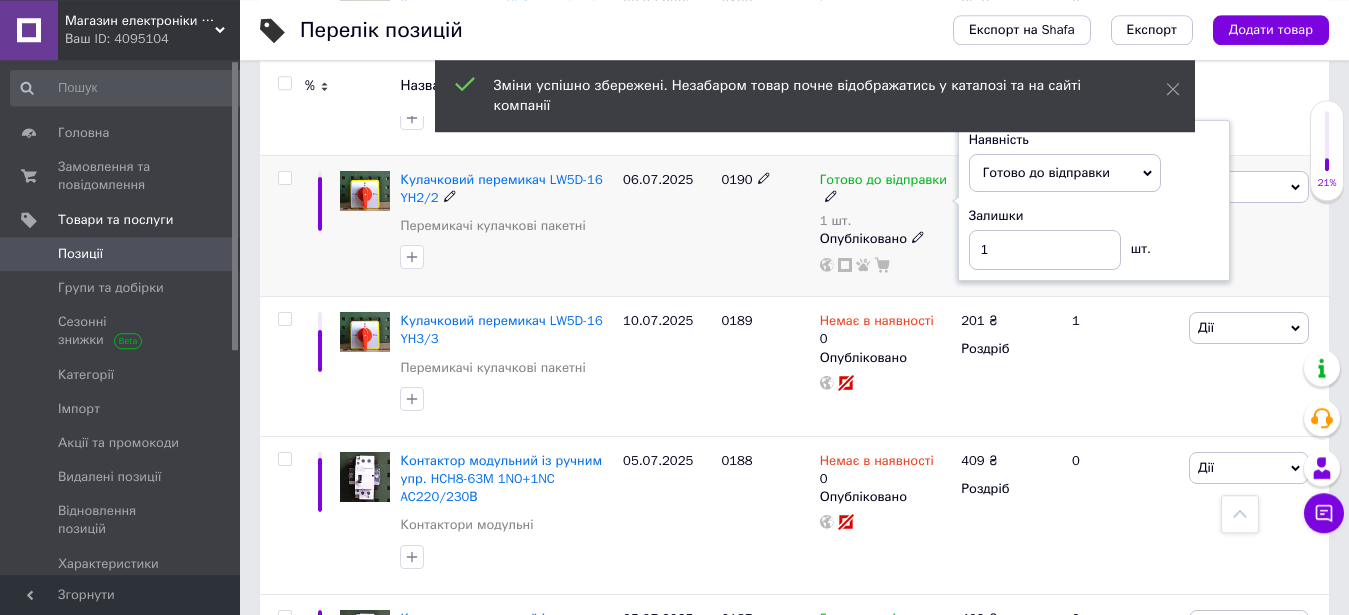 click 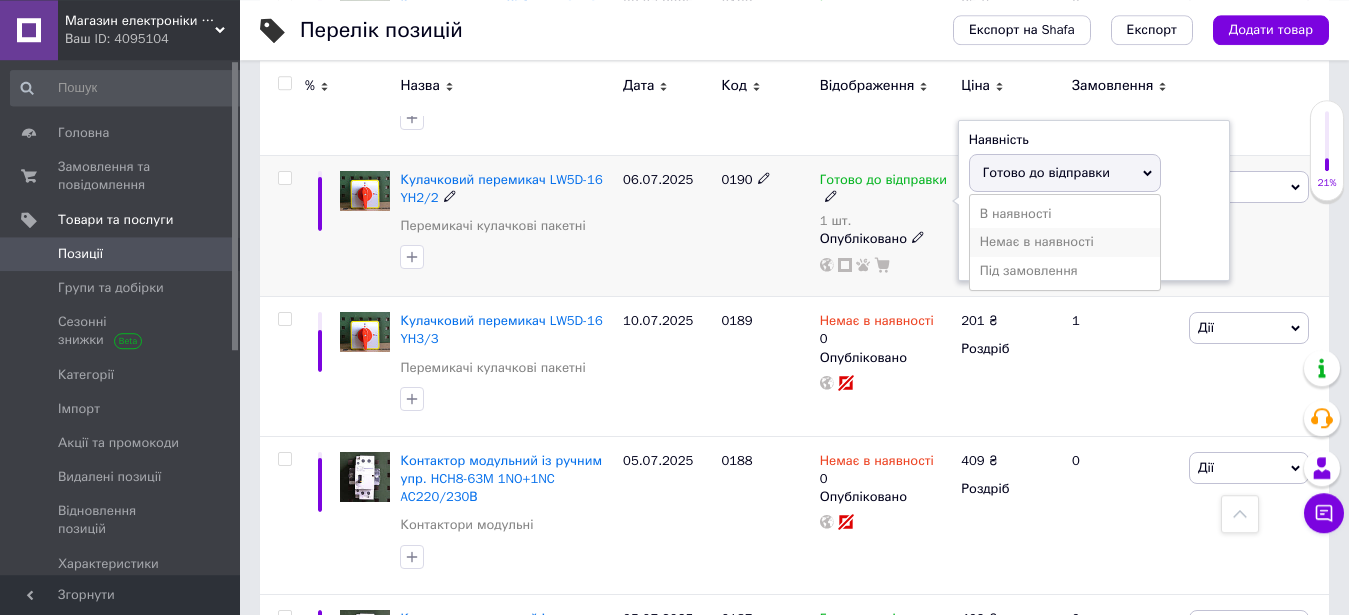 click on "Немає в наявності" at bounding box center [1065, 242] 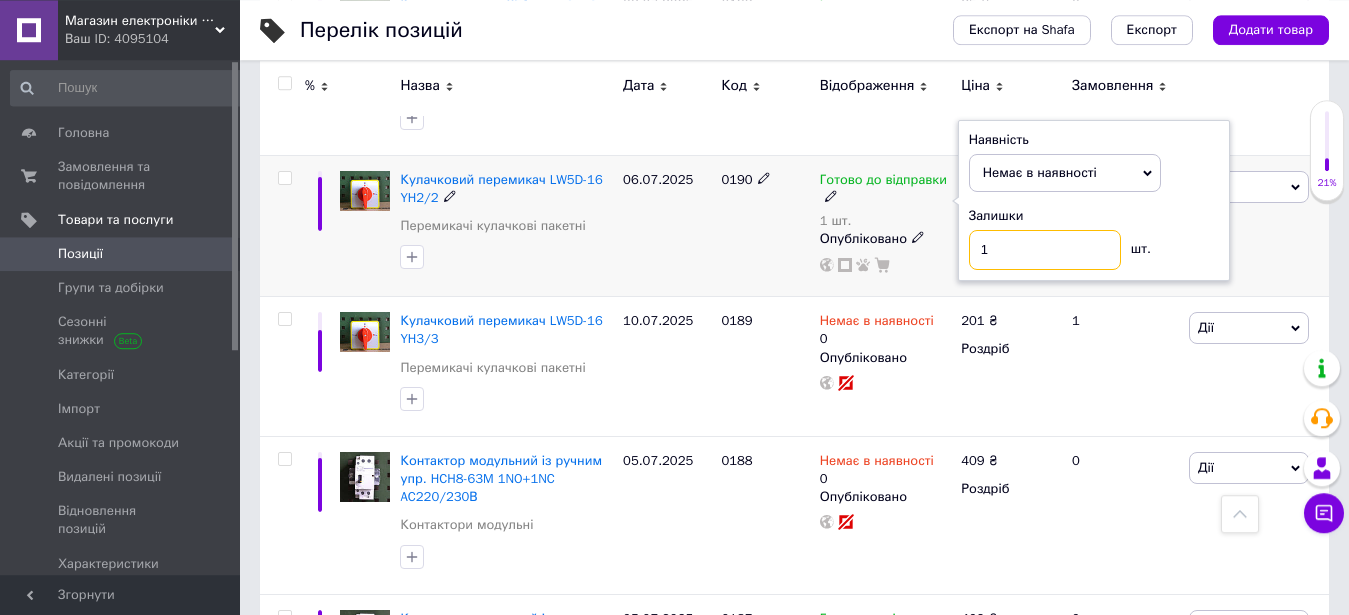 drag, startPoint x: 987, startPoint y: 262, endPoint x: 937, endPoint y: 250, distance: 51.41984 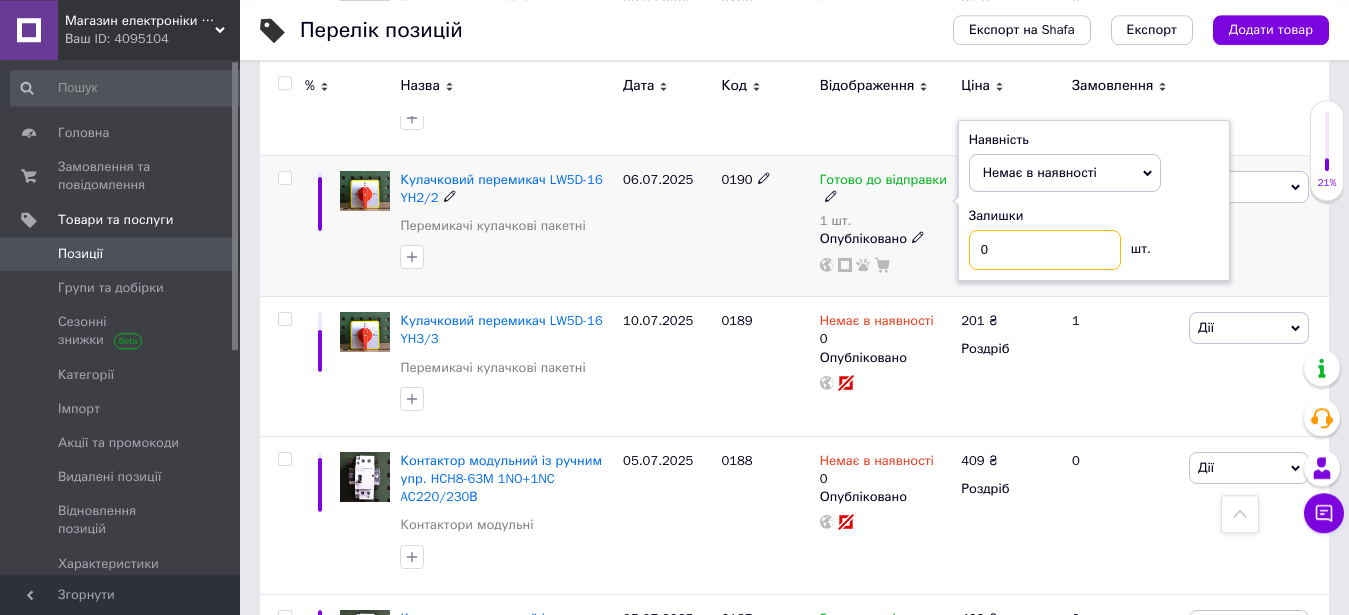 type on "0" 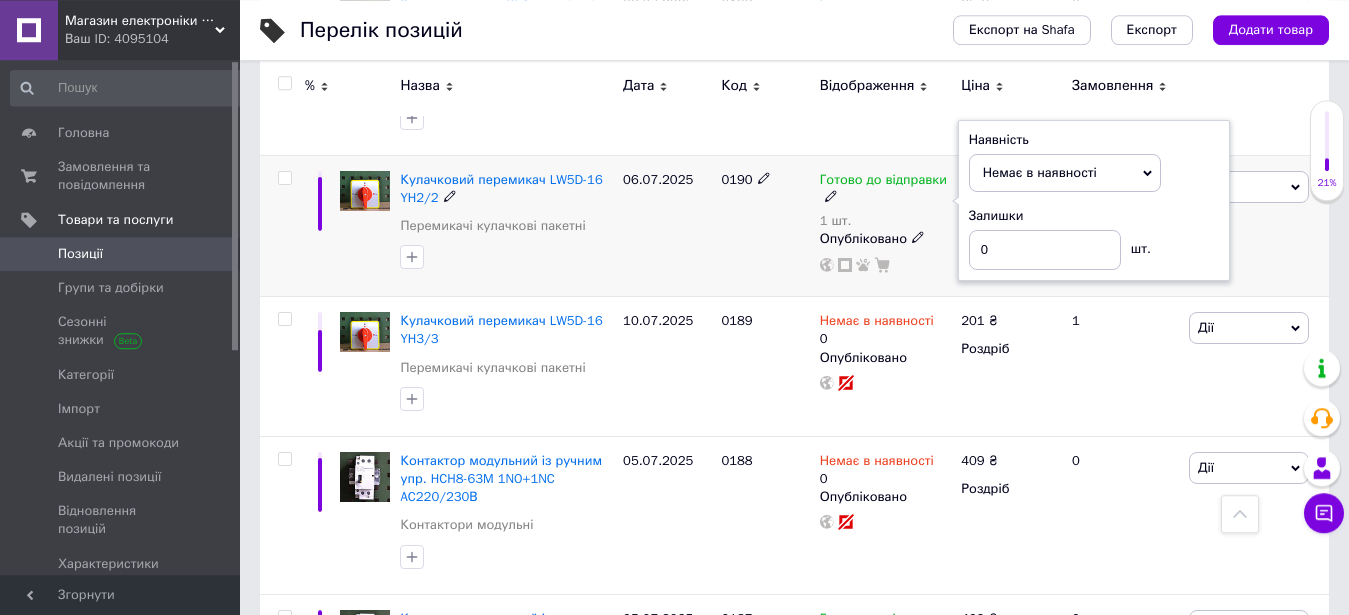 click on "0190" at bounding box center [765, 225] 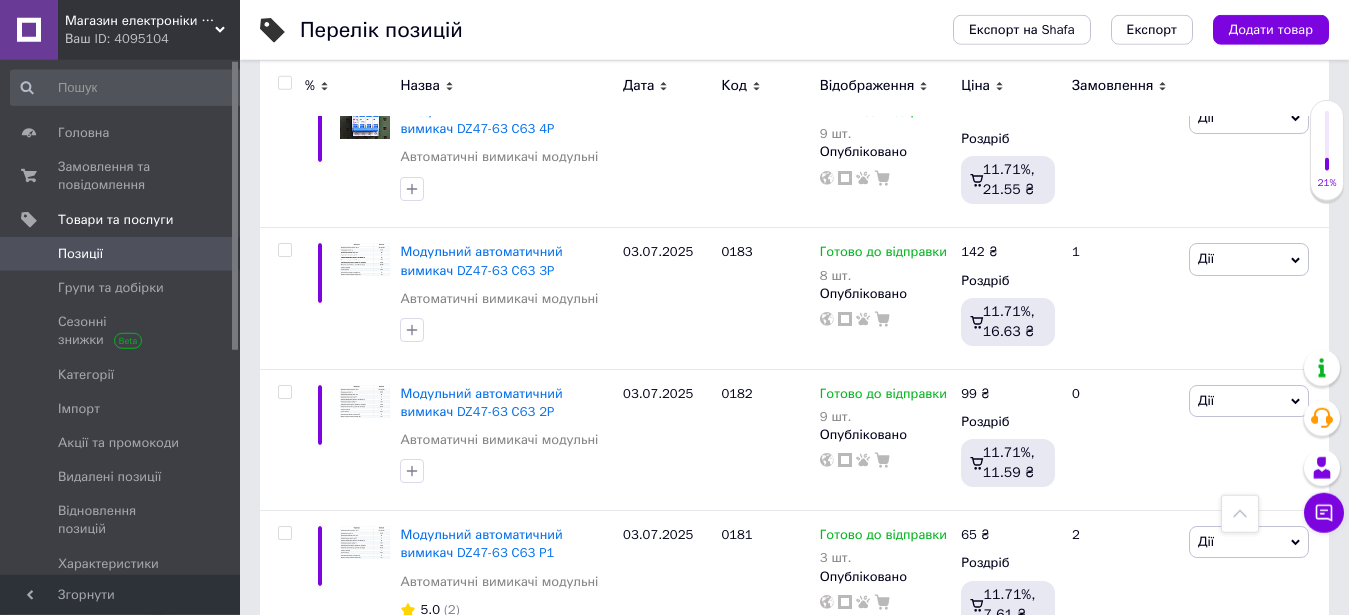 scroll, scrollTop: 1944, scrollLeft: 0, axis: vertical 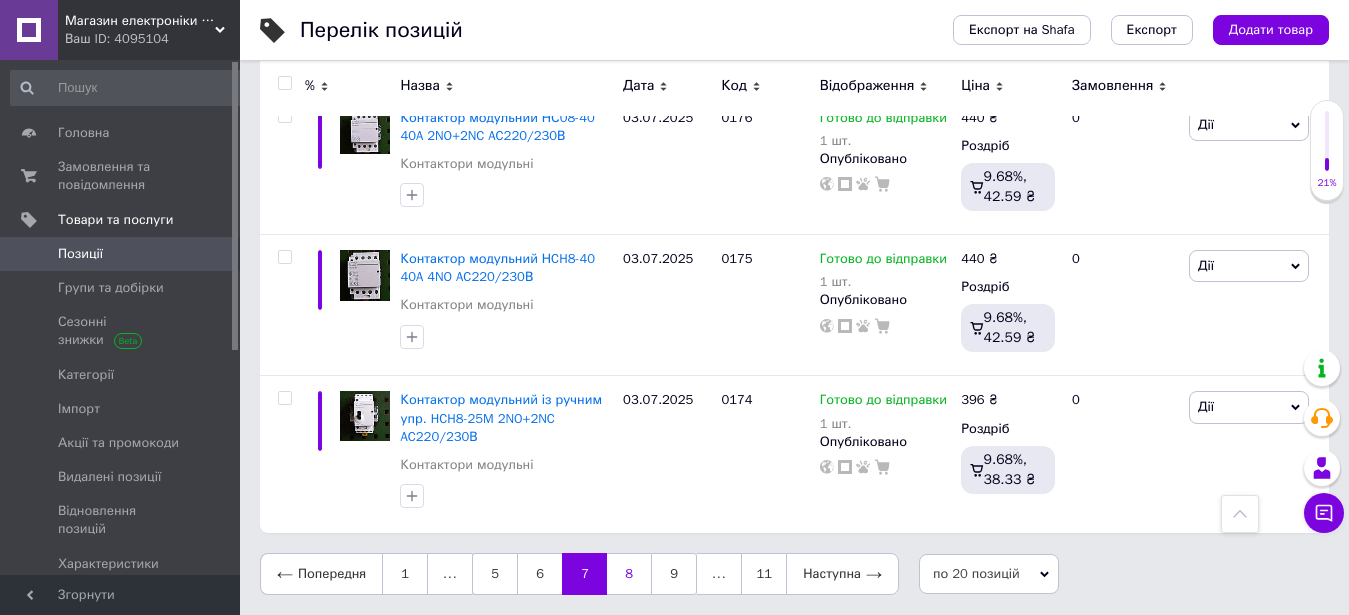 click on "8" at bounding box center (629, 574) 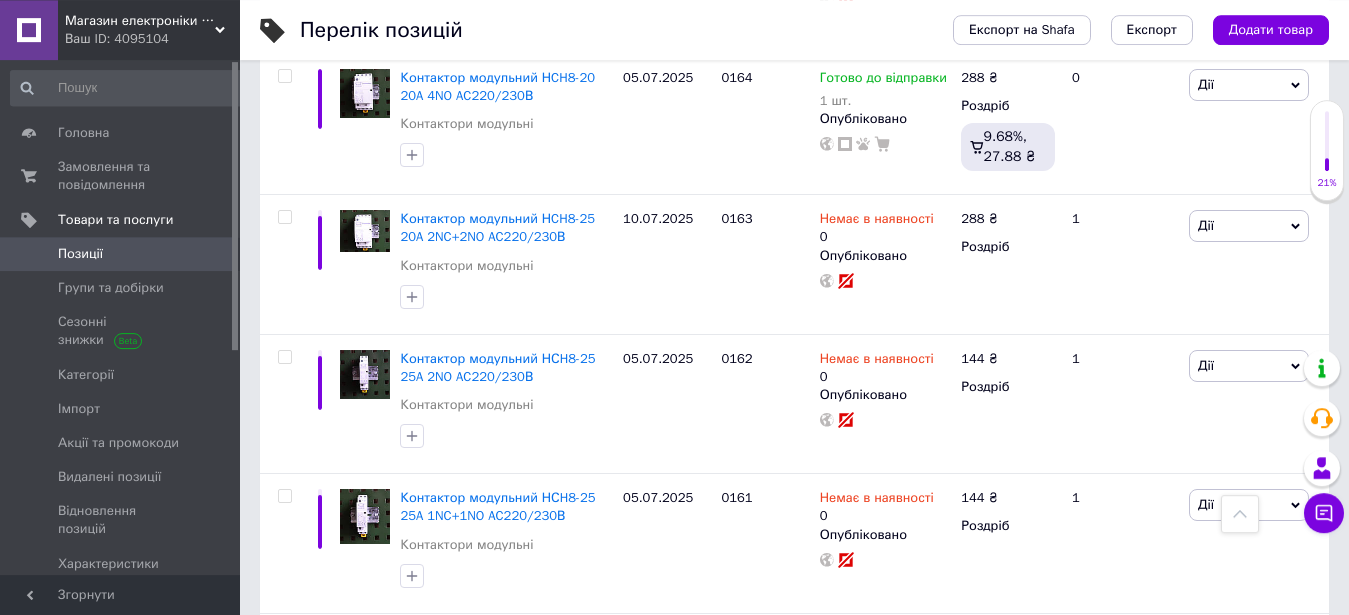 scroll, scrollTop: 2876, scrollLeft: 0, axis: vertical 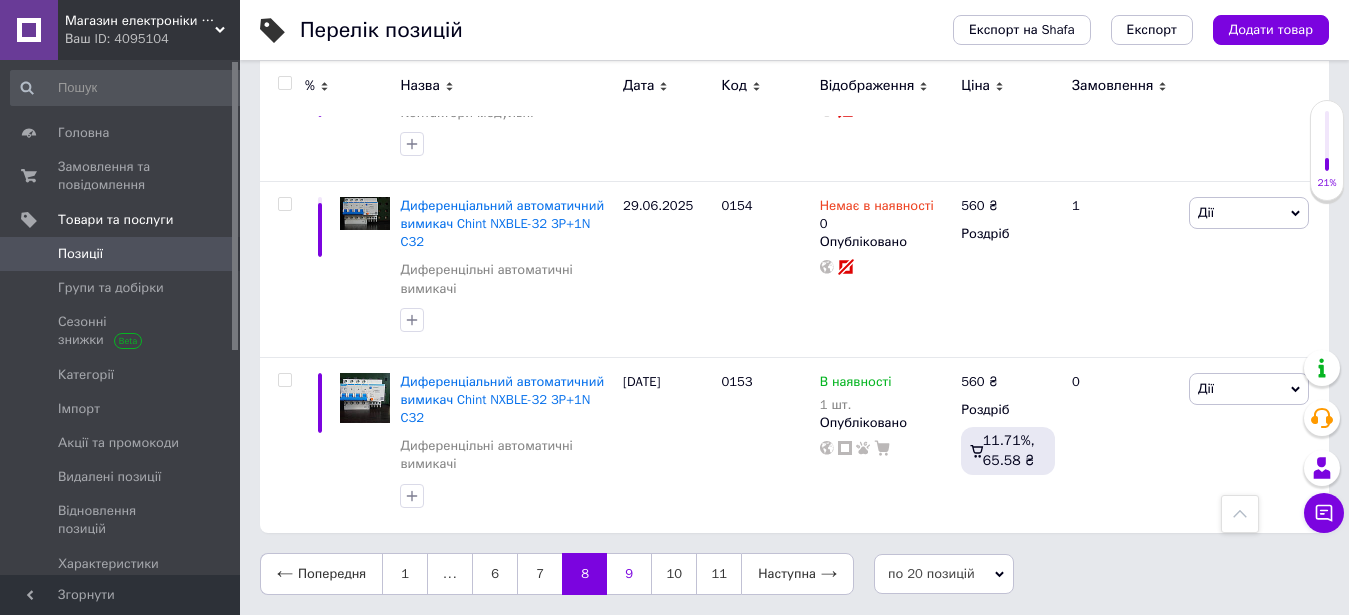 click on "9" at bounding box center [629, 574] 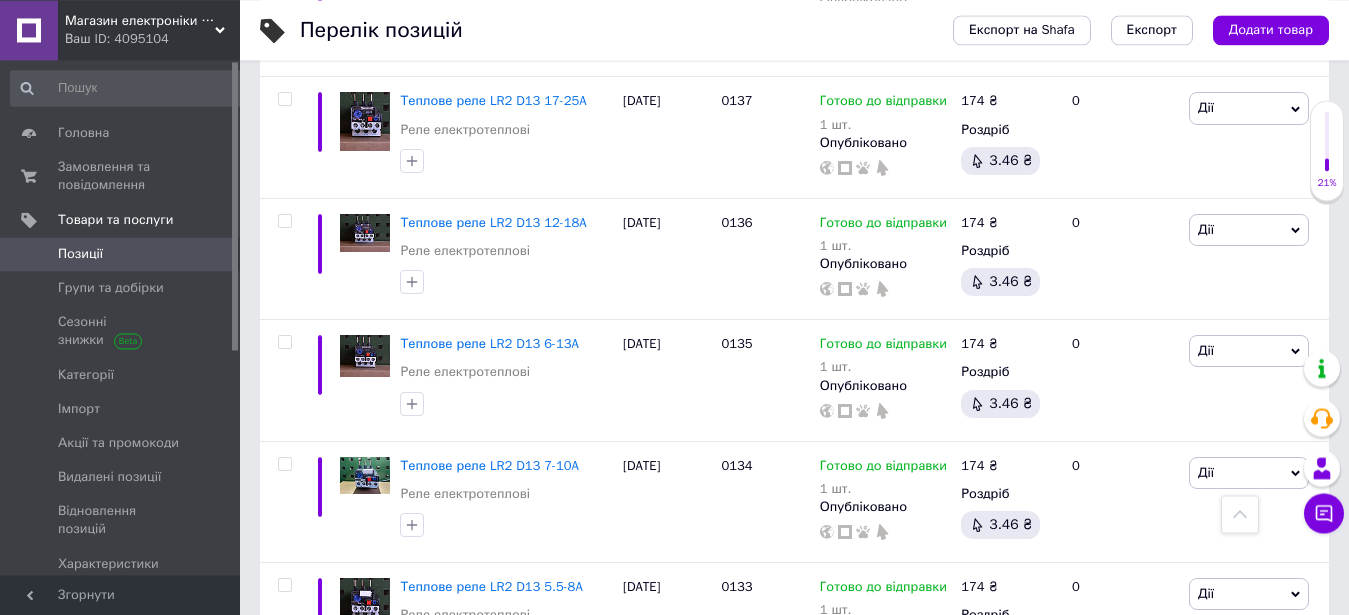 scroll, scrollTop: 2716, scrollLeft: 0, axis: vertical 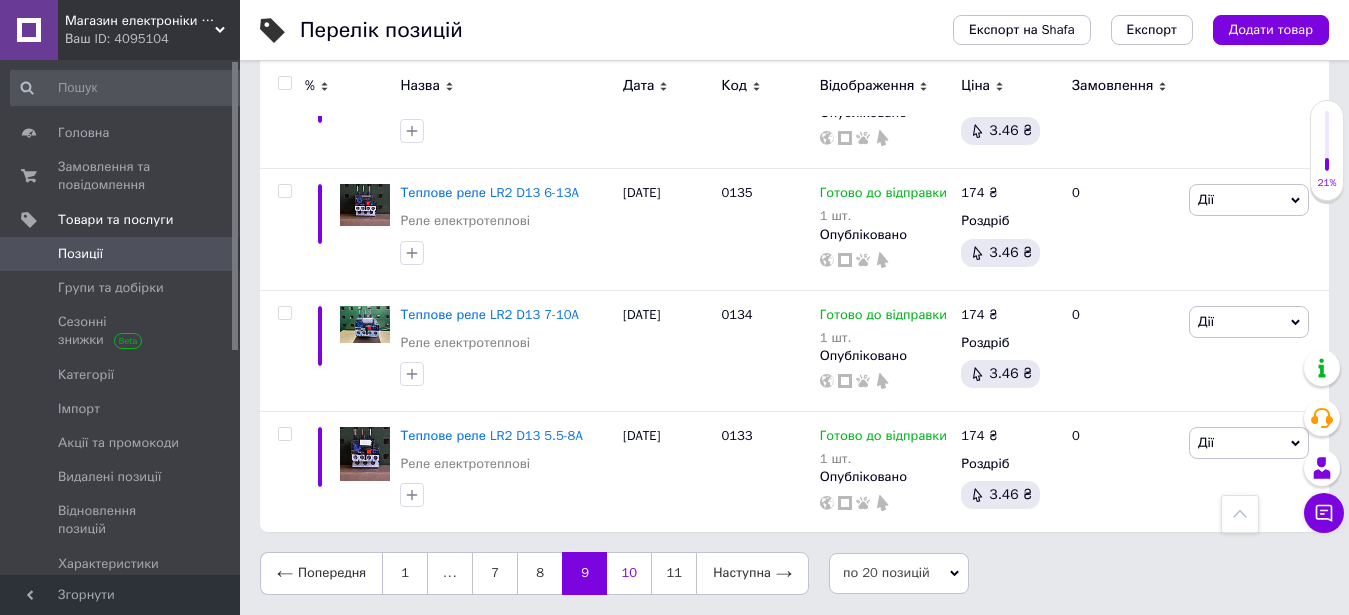 click on "10" at bounding box center [629, 573] 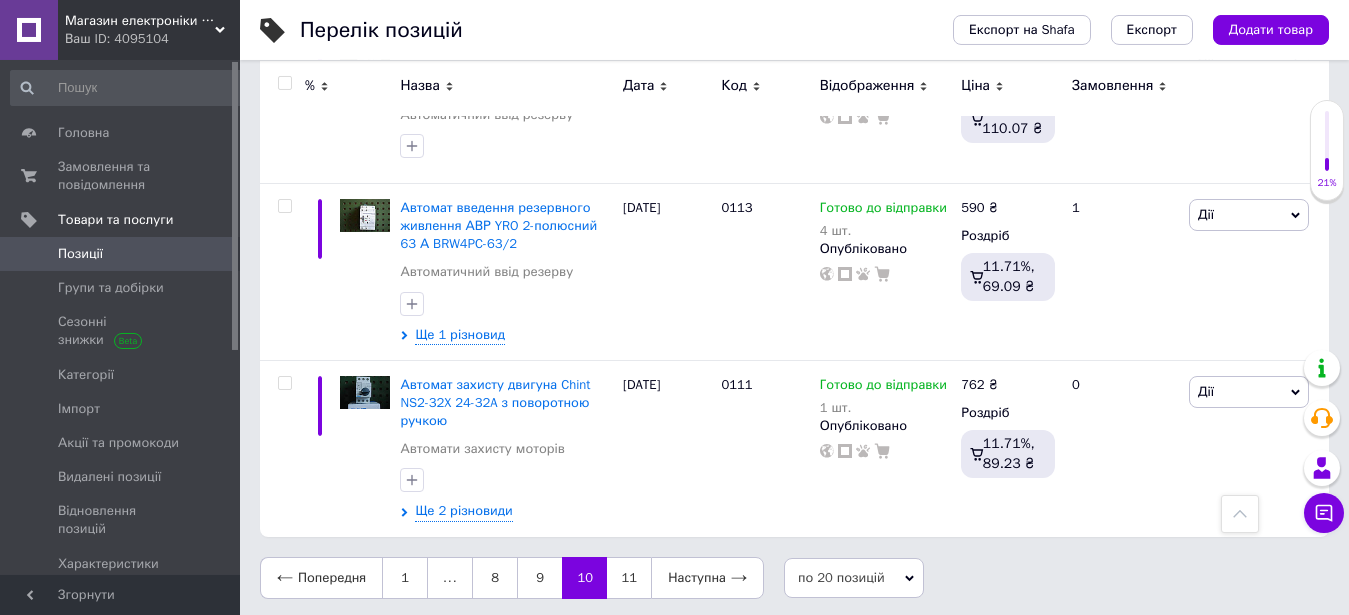 scroll, scrollTop: 2900, scrollLeft: 0, axis: vertical 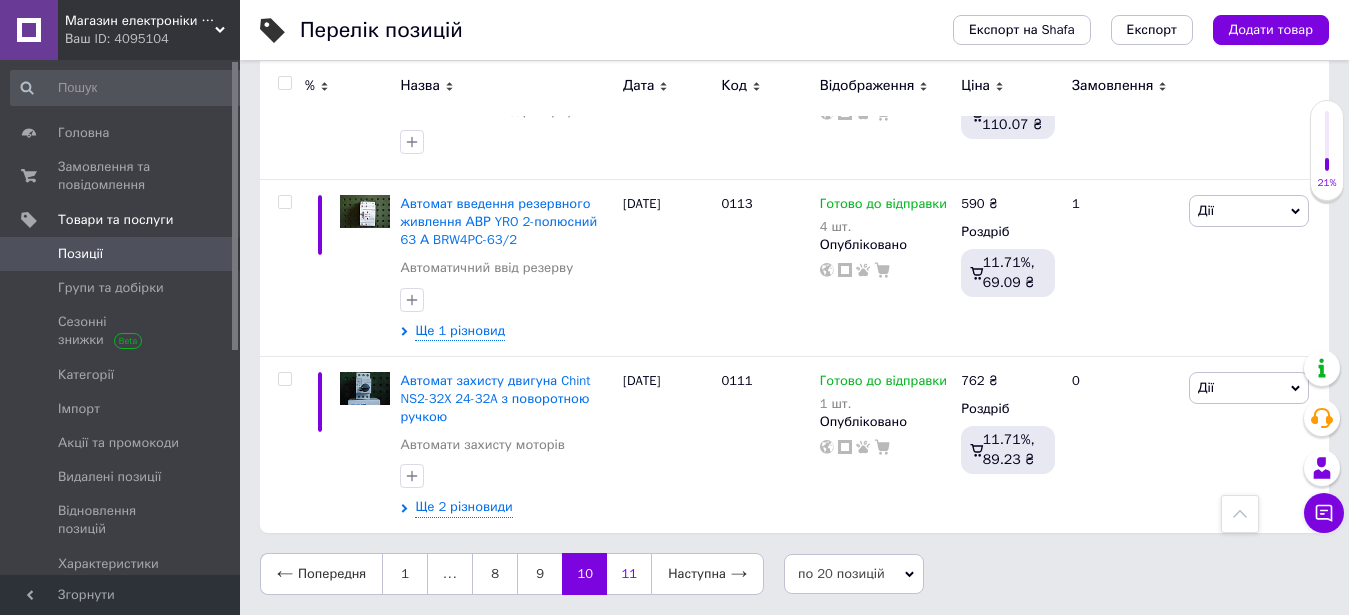click on "11" at bounding box center (629, 574) 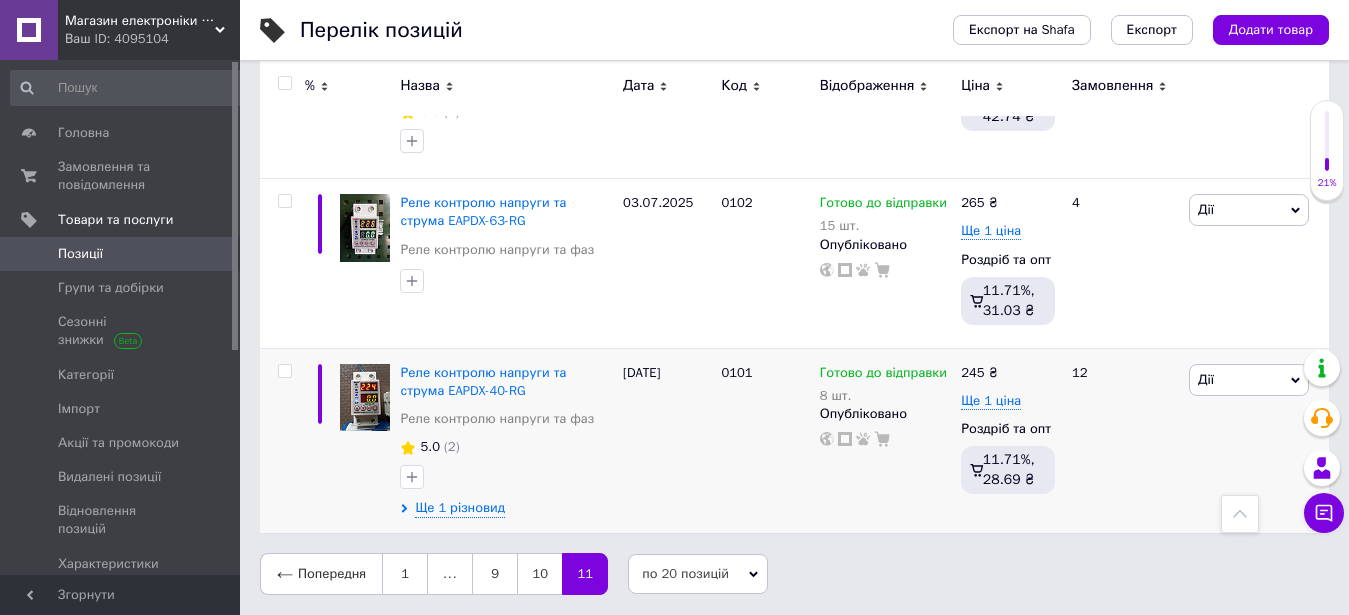 scroll, scrollTop: 1573, scrollLeft: 0, axis: vertical 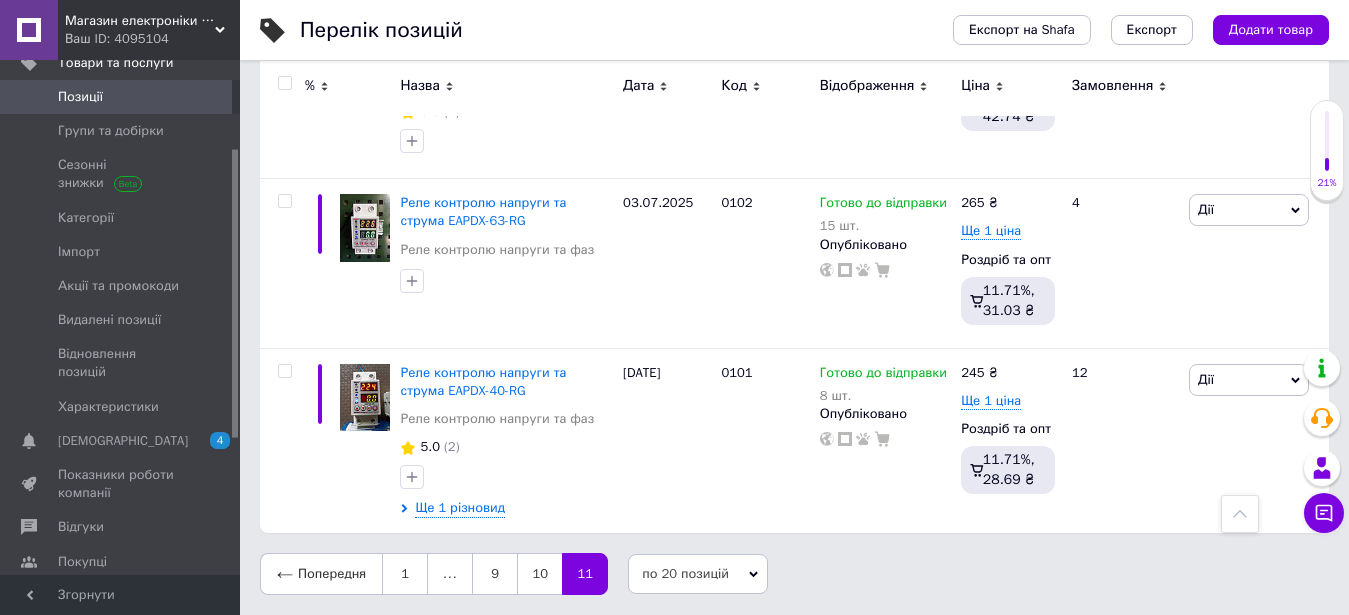 drag, startPoint x: 236, startPoint y: 307, endPoint x: 246, endPoint y: 395, distance: 88.56636 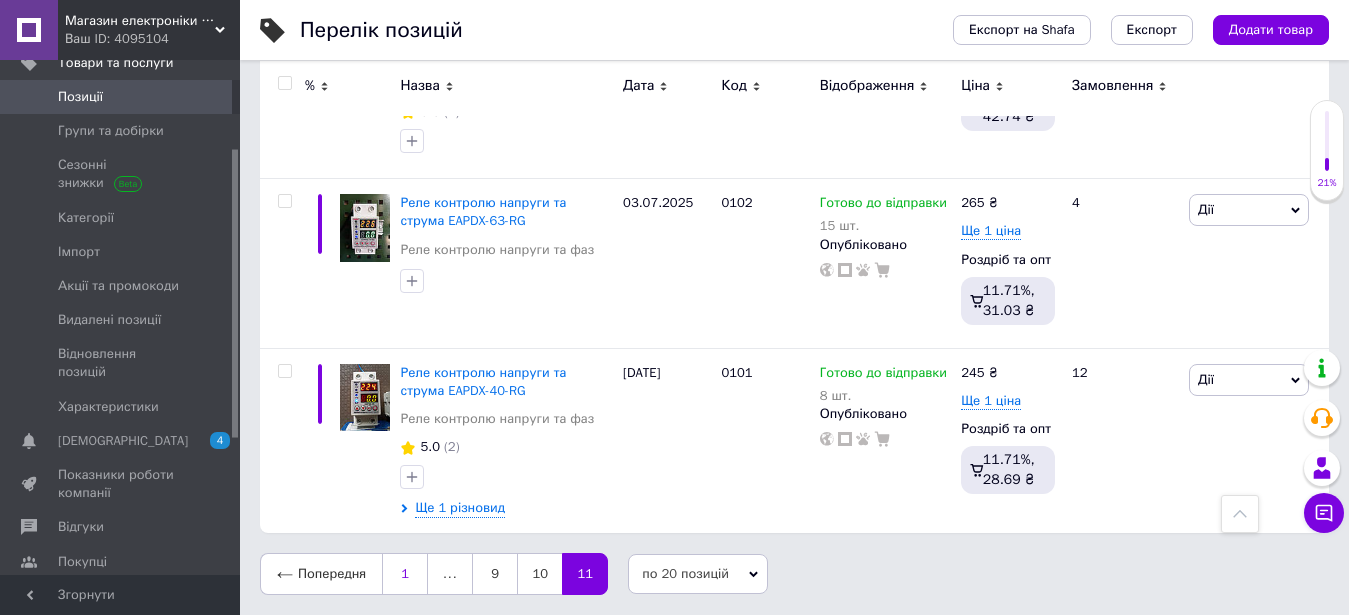 click on "1" at bounding box center [405, 574] 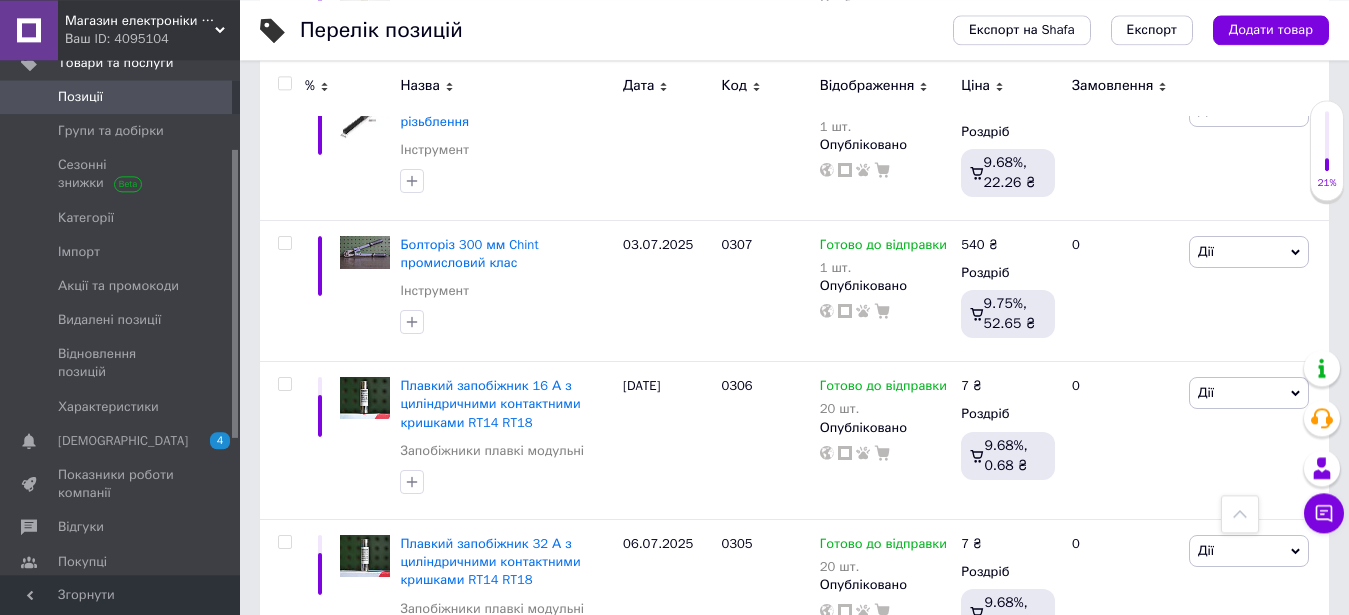 scroll, scrollTop: 1880, scrollLeft: 0, axis: vertical 